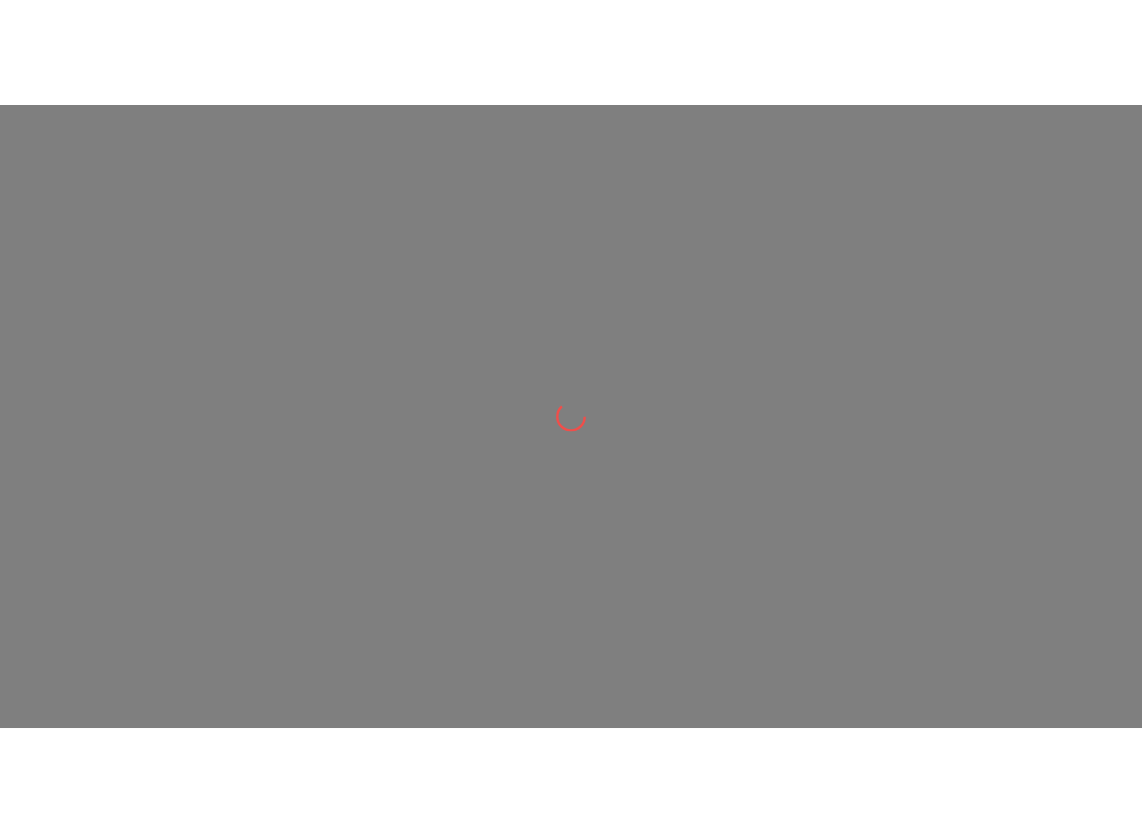 scroll, scrollTop: 0, scrollLeft: 0, axis: both 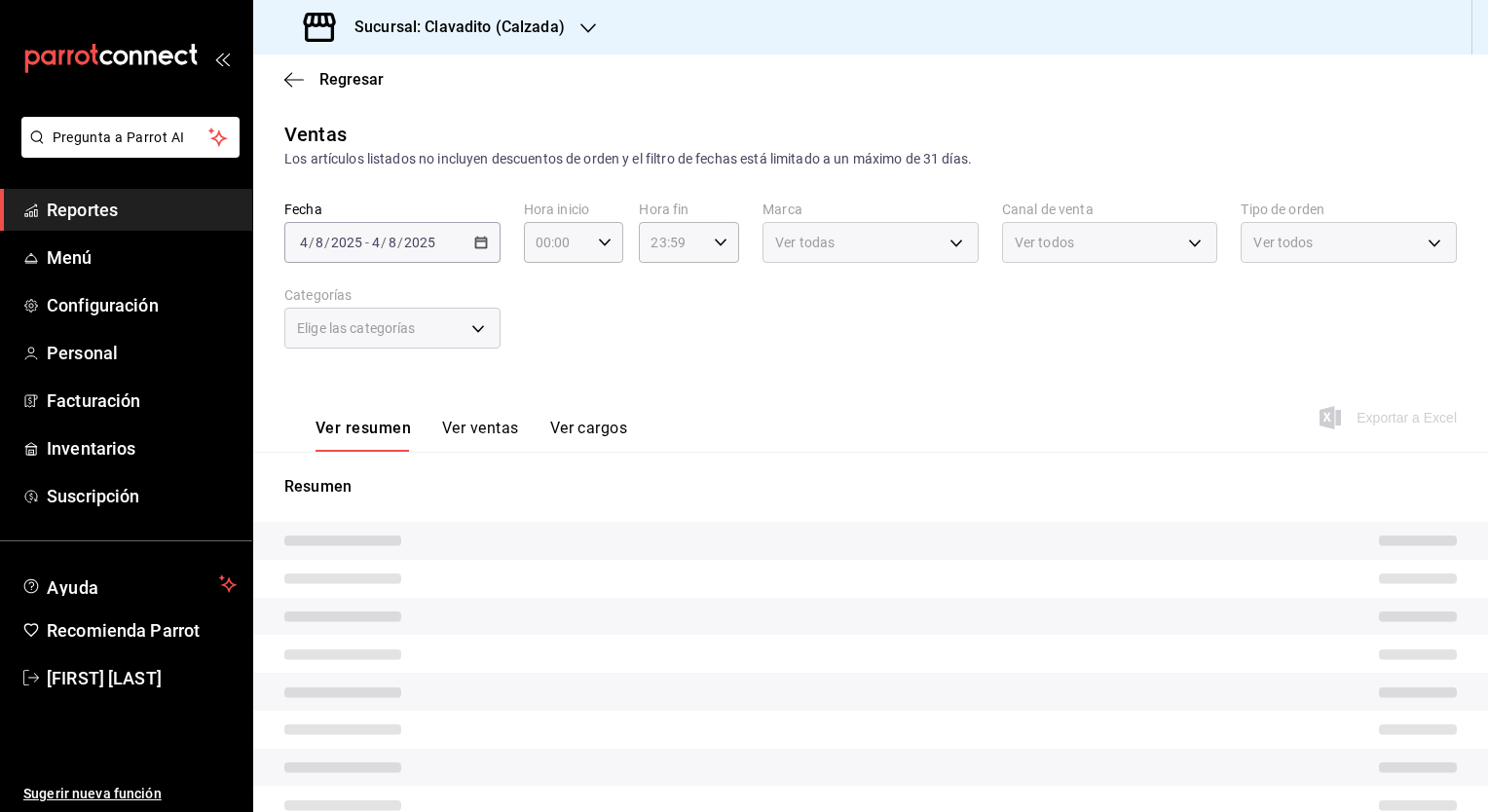 type on "05:00" 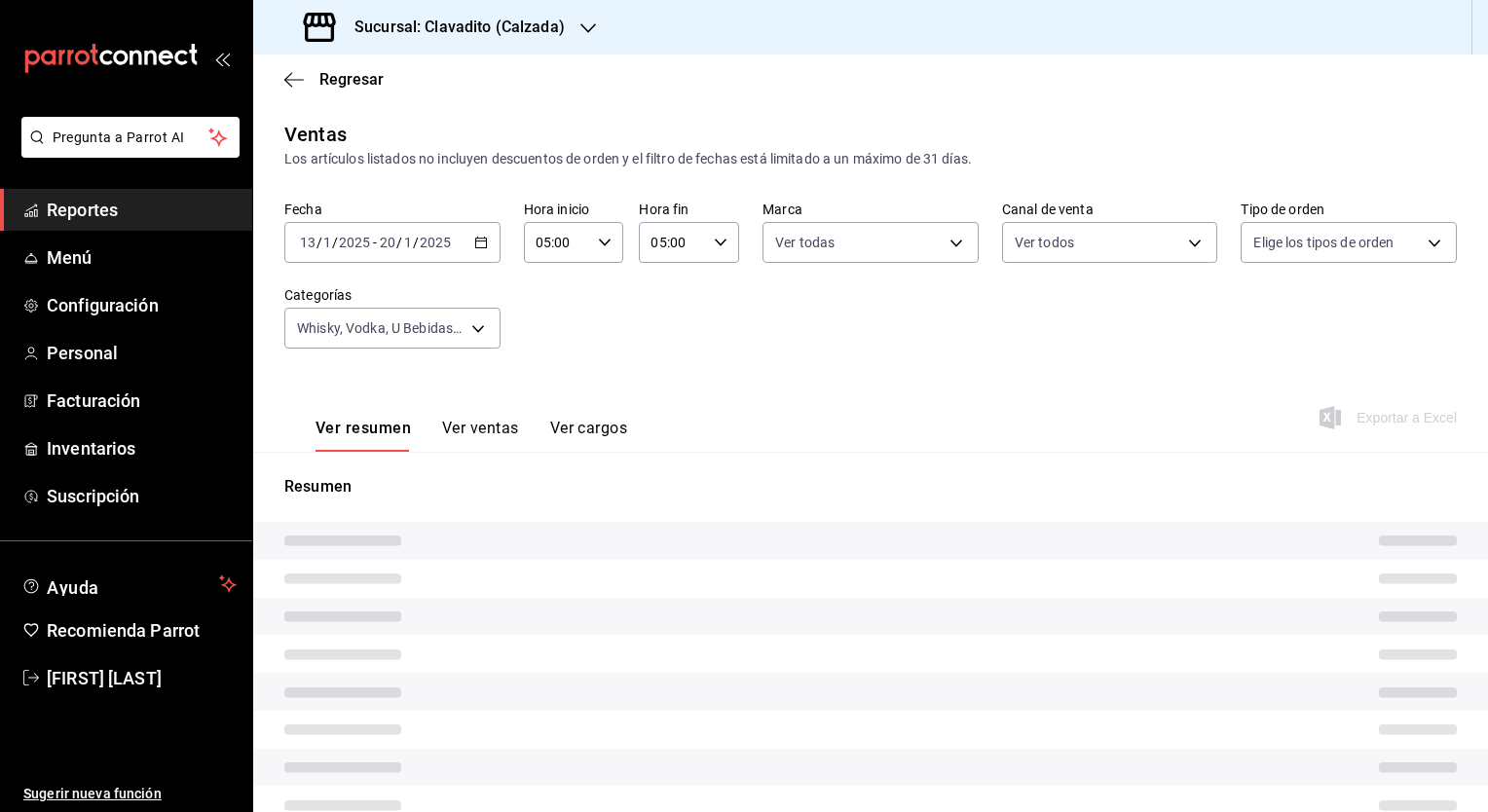 type on "7c6329b2-7c80-4d0a-92e1-359a60270725" 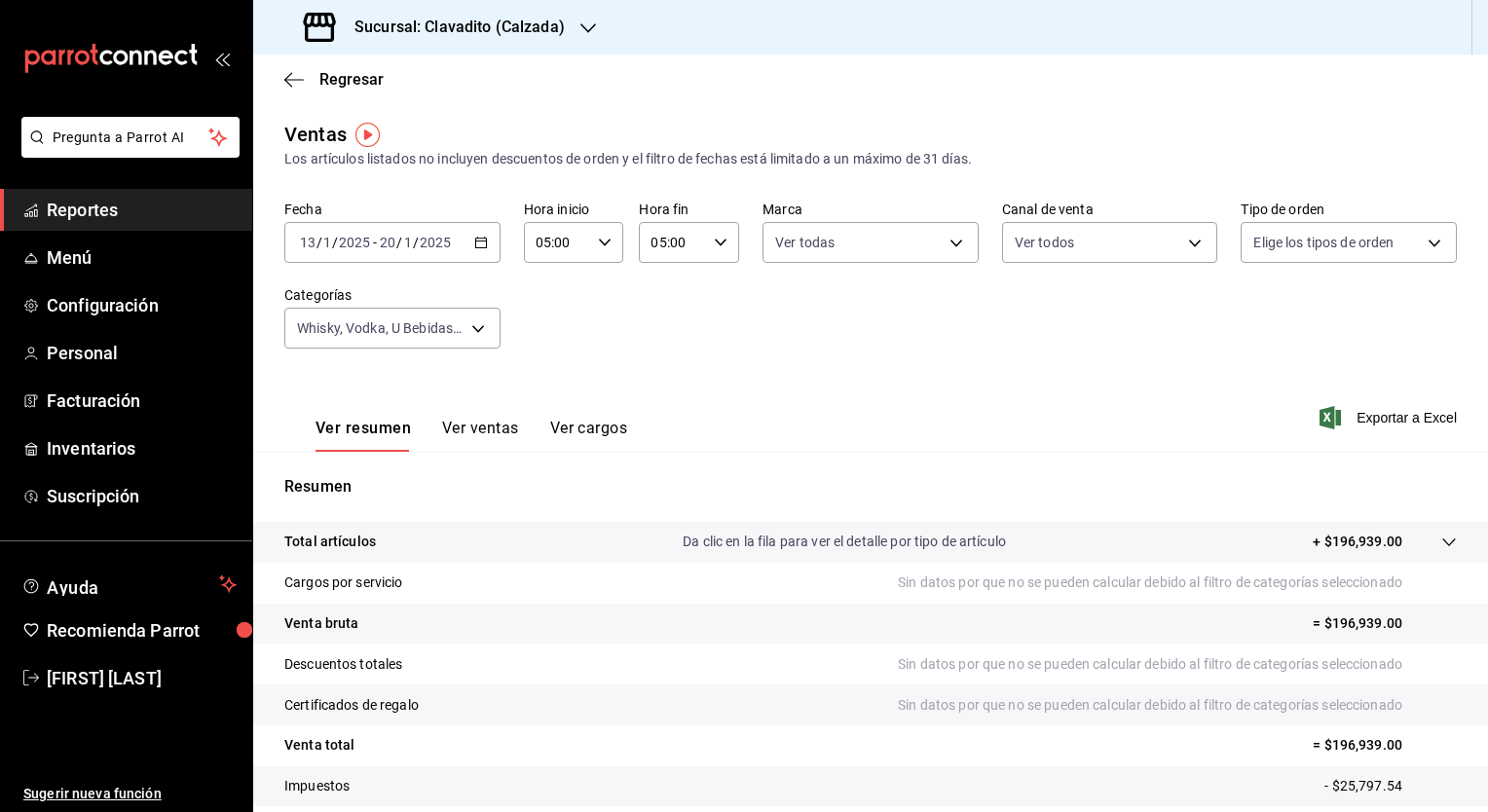 click 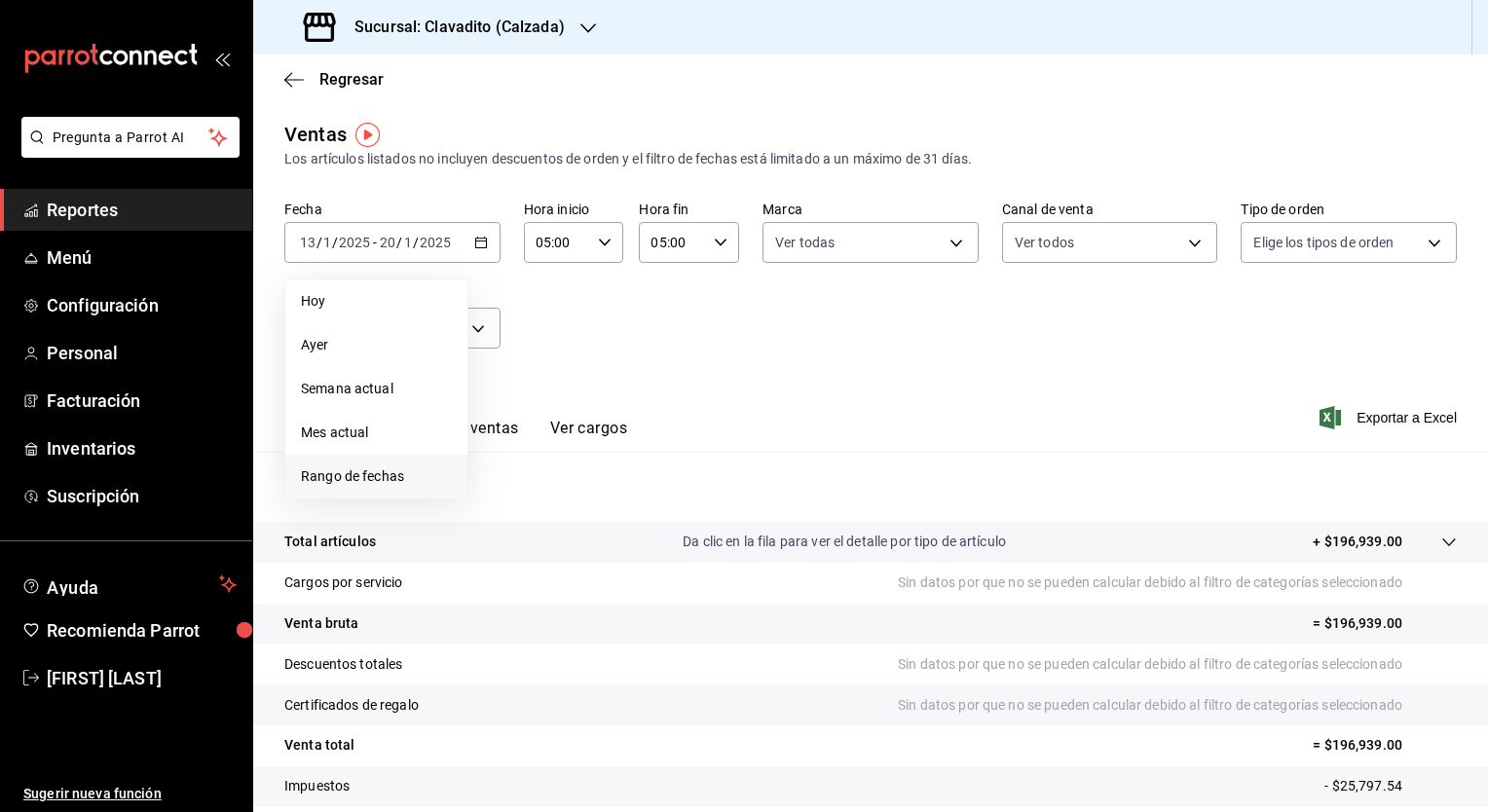 click on "Rango de fechas" at bounding box center [376, 476] 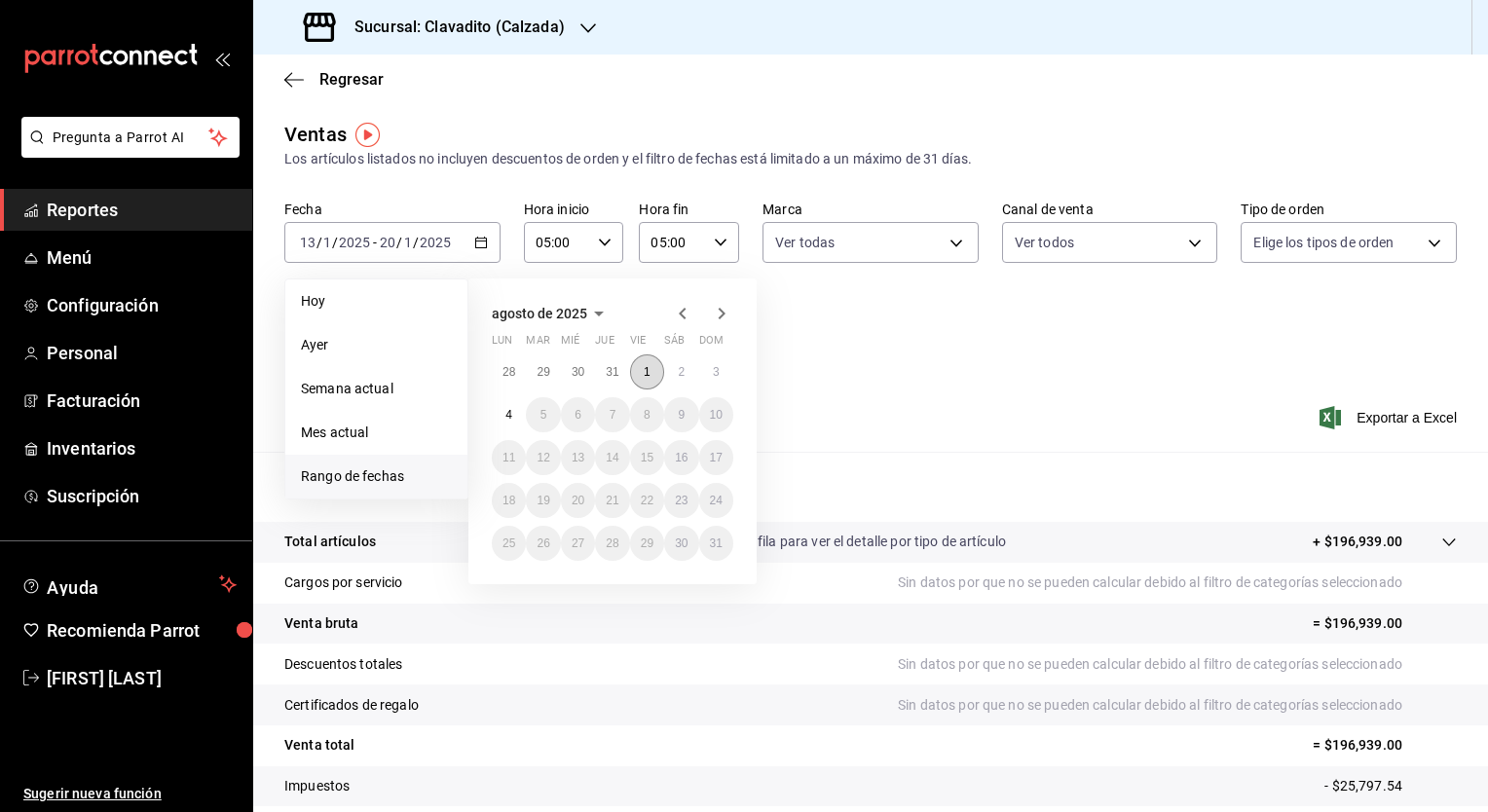 click on "1" at bounding box center [647, 372] 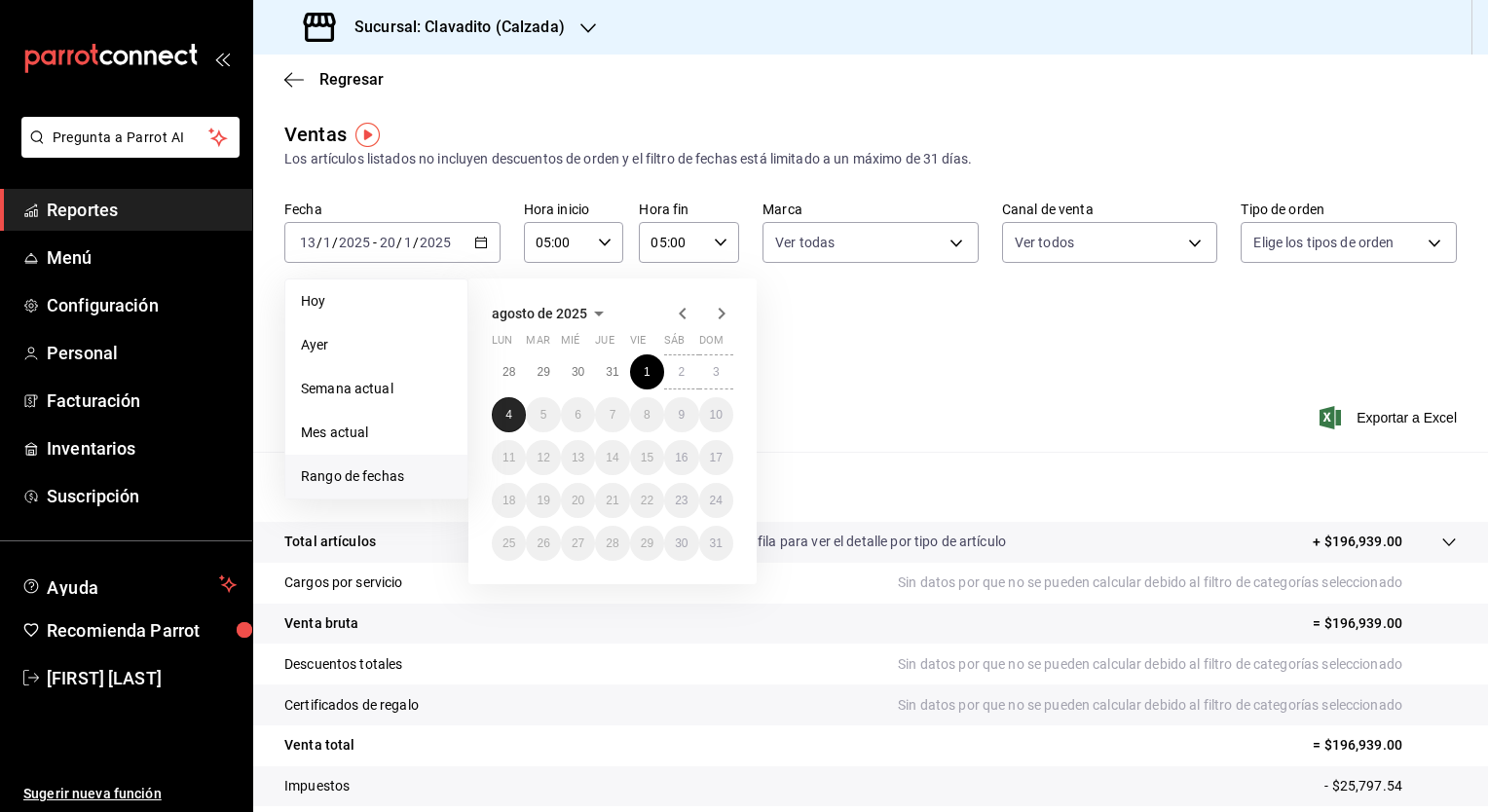 click on "4" at bounding box center (508, 415) 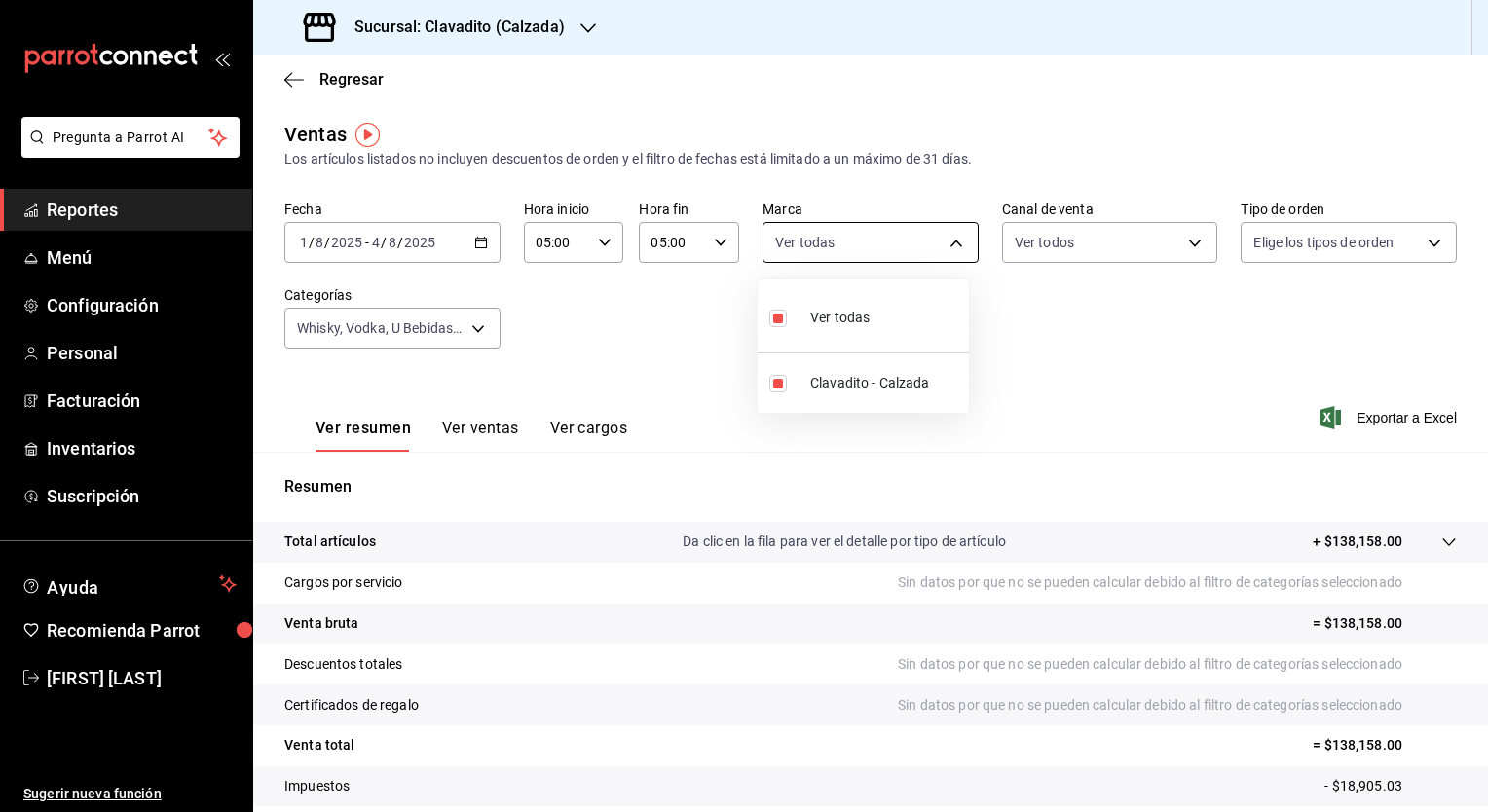 click on "Pregunta a Parrot AI Reportes   Menú   Configuración   Personal   Facturación   Inventarios   Suscripción   Ayuda Recomienda Parrot   [FIRST] [LAST]   Sugerir nueva función   Sucursal: Clavadito (Calzada) Regresar Ventas Los artículos listados no incluyen descuentos de orden y el filtro de fechas está limitado a un máximo de 31 días. Fecha [DATE] [DATE] - [DATE] Hora inicio 05:00 Hora inicio Hora fin 05:00 Hora fin Marca Ver todas [UUID] Canal de venta Ver todos PARROT,UBER_EATS,RAPPI,DIDI_FOOD,ONLINE Tipo de orden Elige los tipos de orden Categorías Ver resumen Ver ventas Ver cargos Exportar a Excel Resumen Total artículos Da clic en la fila para ver el detalle por tipo de artículo + $138,158.00 Cargos por servicio  Sin datos por que no se pueden calcular debido al filtro de categorías seleccionado Venta bruta = $138,158.00 Descuentos totales  Sin datos por que no se pueden calcular debido al filtro de categorías seleccionado Venta total" at bounding box center (744, 406) 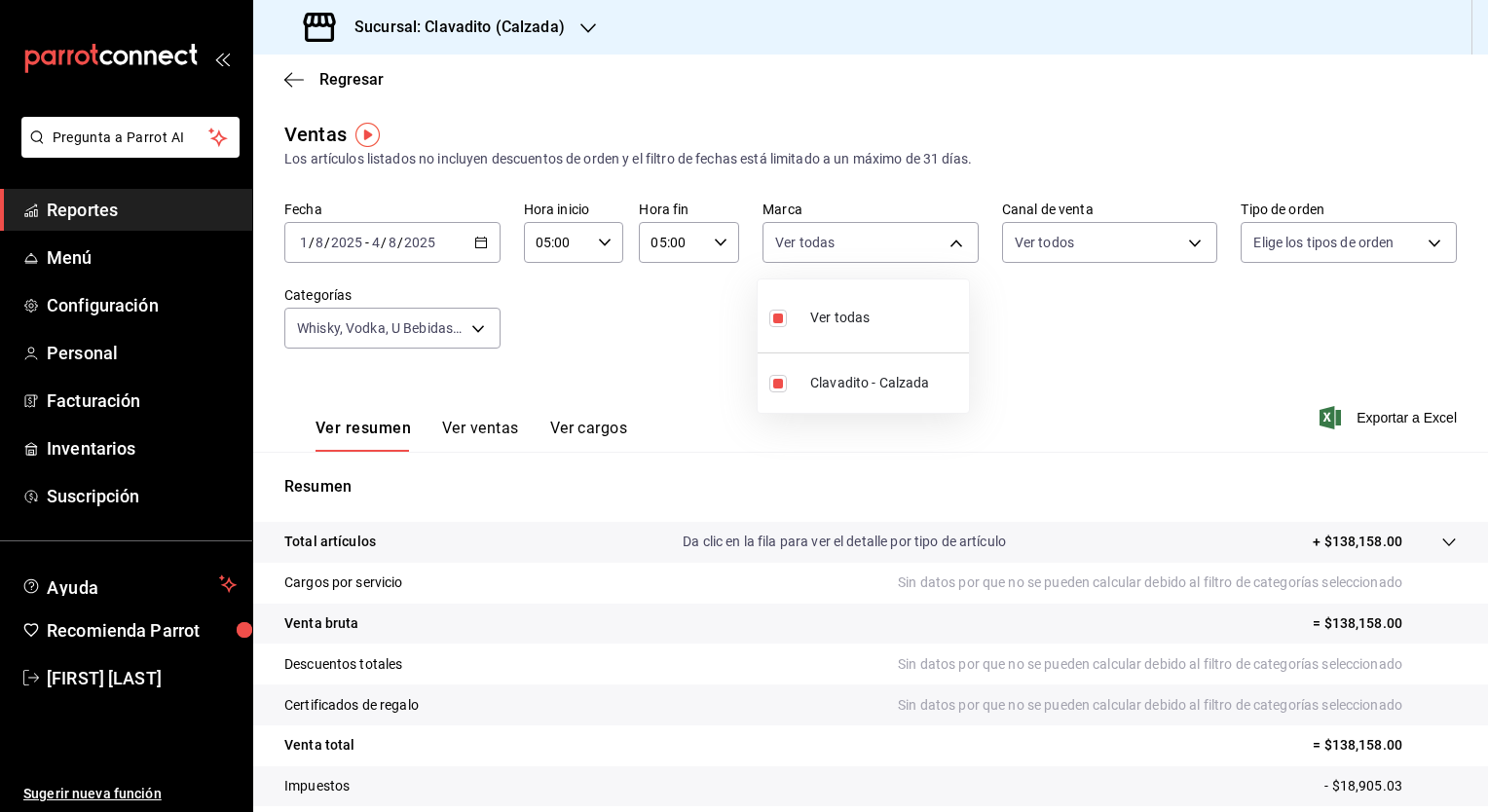 click at bounding box center [744, 406] 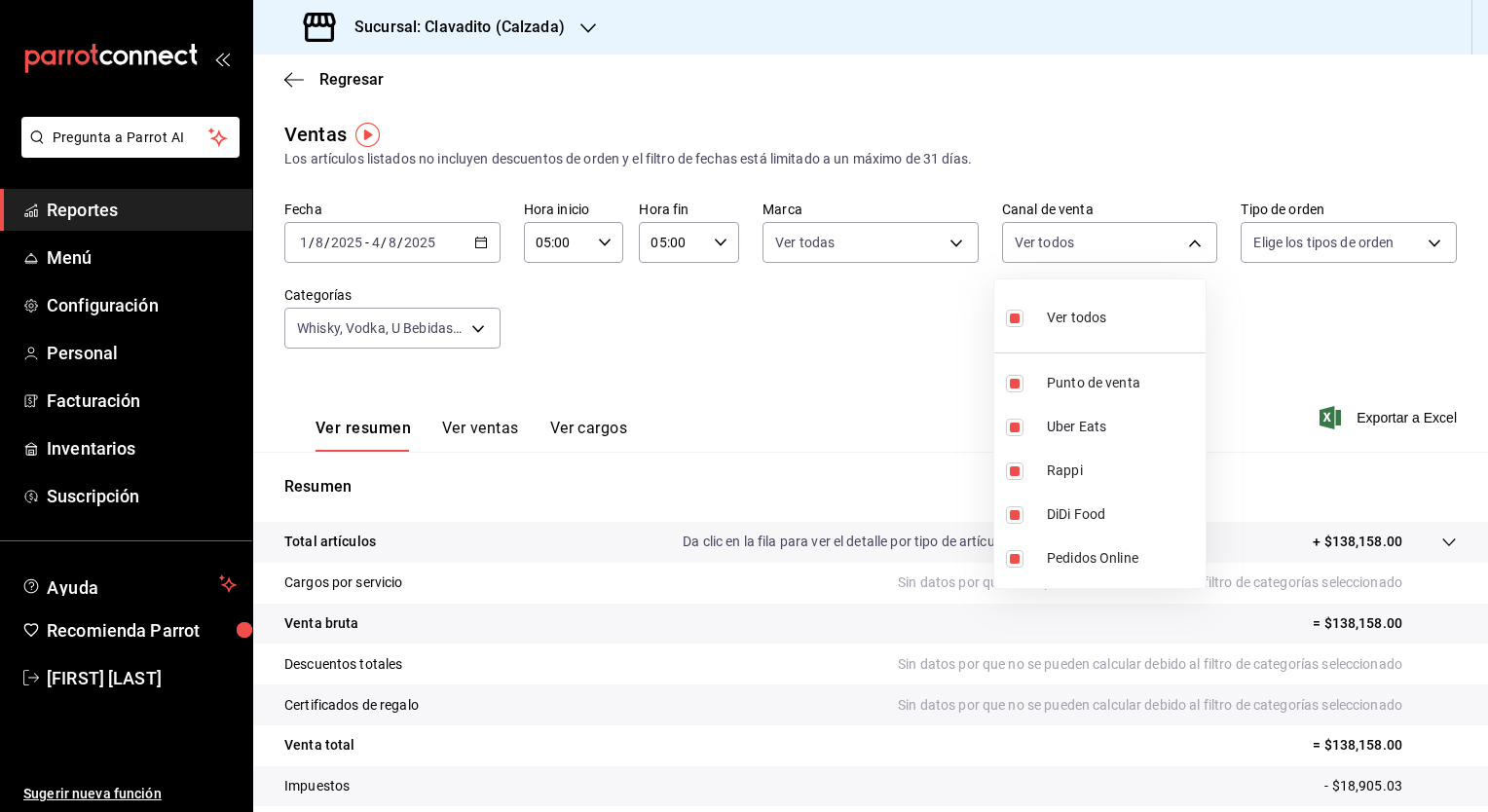 click on "Pregunta a Parrot AI Reportes   Menú   Configuración   Personal   Facturación   Inventarios   Suscripción   Ayuda Recomienda Parrot   [FIRST] [LAST]   Sugerir nueva función   Sucursal: Clavadito (Calzada) Regresar Ventas Los artículos listados no incluyen descuentos de orden y el filtro de fechas está limitado a un máximo de 31 días. Fecha [DATE] [DATE] - [DATE] Hora inicio 05:00 Hora inicio Hora fin 05:00 Hora fin Marca Ver todas [UUID] Canal de venta Ver todos PARROT,UBER_EATS,RAPPI,DIDI_FOOD,ONLINE Tipo de orden Elige los tipos de orden Categorías Ver resumen Ver ventas Ver cargos Exportar a Excel Resumen Total artículos Da clic en la fila para ver el detalle por tipo de artículo + $138,158.00 Cargos por servicio  Sin datos por que no se pueden calcular debido al filtro de categorías seleccionado Venta bruta = $138,158.00 Descuentos totales  Sin datos por que no se pueden calcular debido al filtro de categorías seleccionado Venta total" at bounding box center [744, 406] 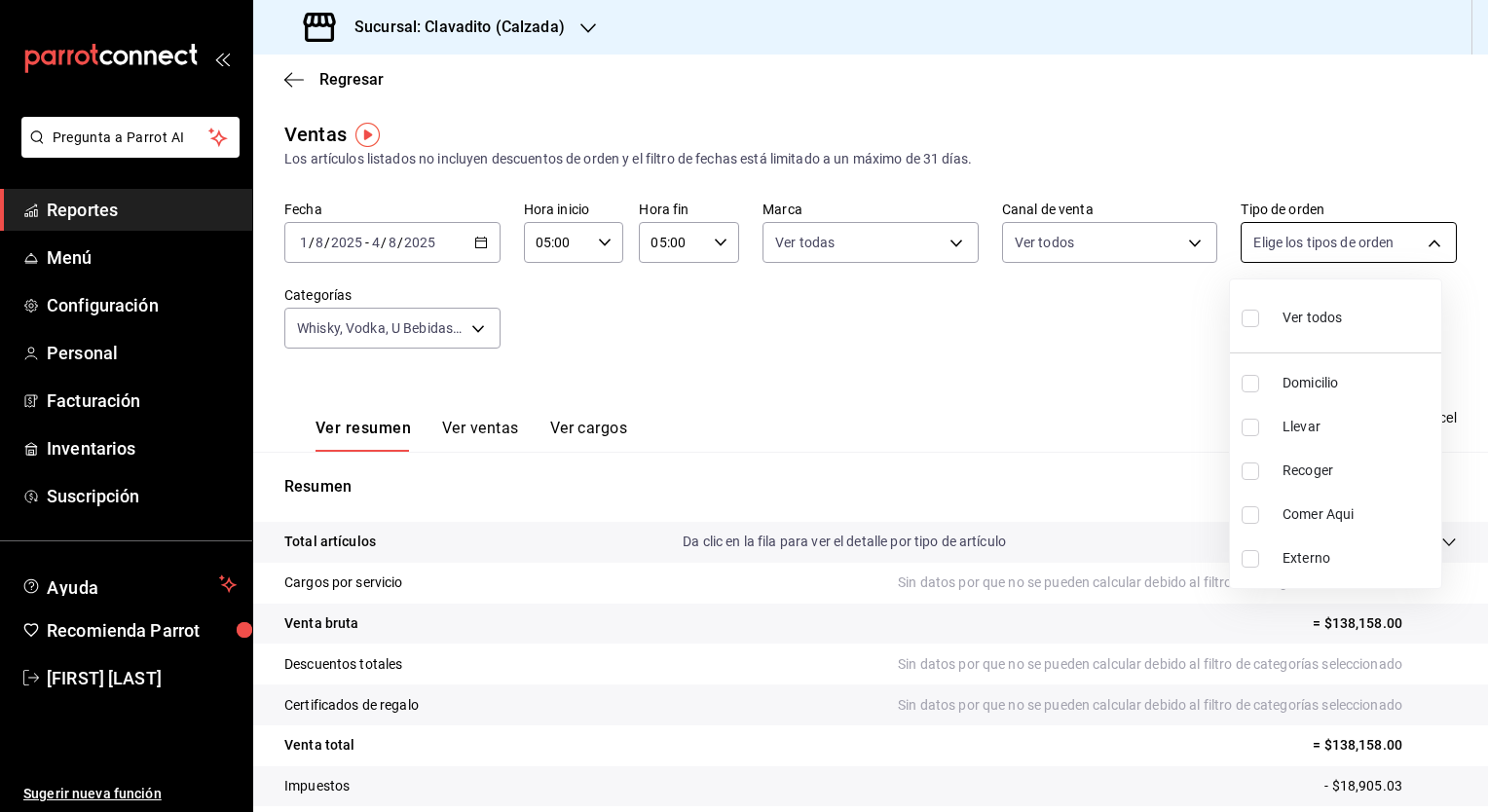 click on "Pregunta a Parrot AI Reportes   Menú   Configuración   Personal   Facturación   Inventarios   Suscripción   Ayuda Recomienda Parrot   [FIRST] [LAST]   Sugerir nueva función   Sucursal: Clavadito (Calzada) Regresar Ventas Los artículos listados no incluyen descuentos de orden y el filtro de fechas está limitado a un máximo de 31 días. Fecha [DATE] [DATE] - [DATE] Hora inicio 05:00 Hora inicio Hora fin 05:00 Hora fin Marca Ver todas [UUID] Canal de venta Ver todos PARROT,UBER_EATS,RAPPI,DIDI_FOOD,ONLINE Tipo de orden Elige los tipos de orden Categorías Ver resumen Ver ventas Ver cargos Exportar a Excel Resumen Total artículos Da clic en la fila para ver el detalle por tipo de artículo + $138,158.00 Cargos por servicio  Sin datos por que no se pueden calcular debido al filtro de categorías seleccionado Venta bruta = $138,158.00 Descuentos totales  Sin datos por que no se pueden calcular debido al filtro de categorías seleccionado Venta total" at bounding box center (744, 406) 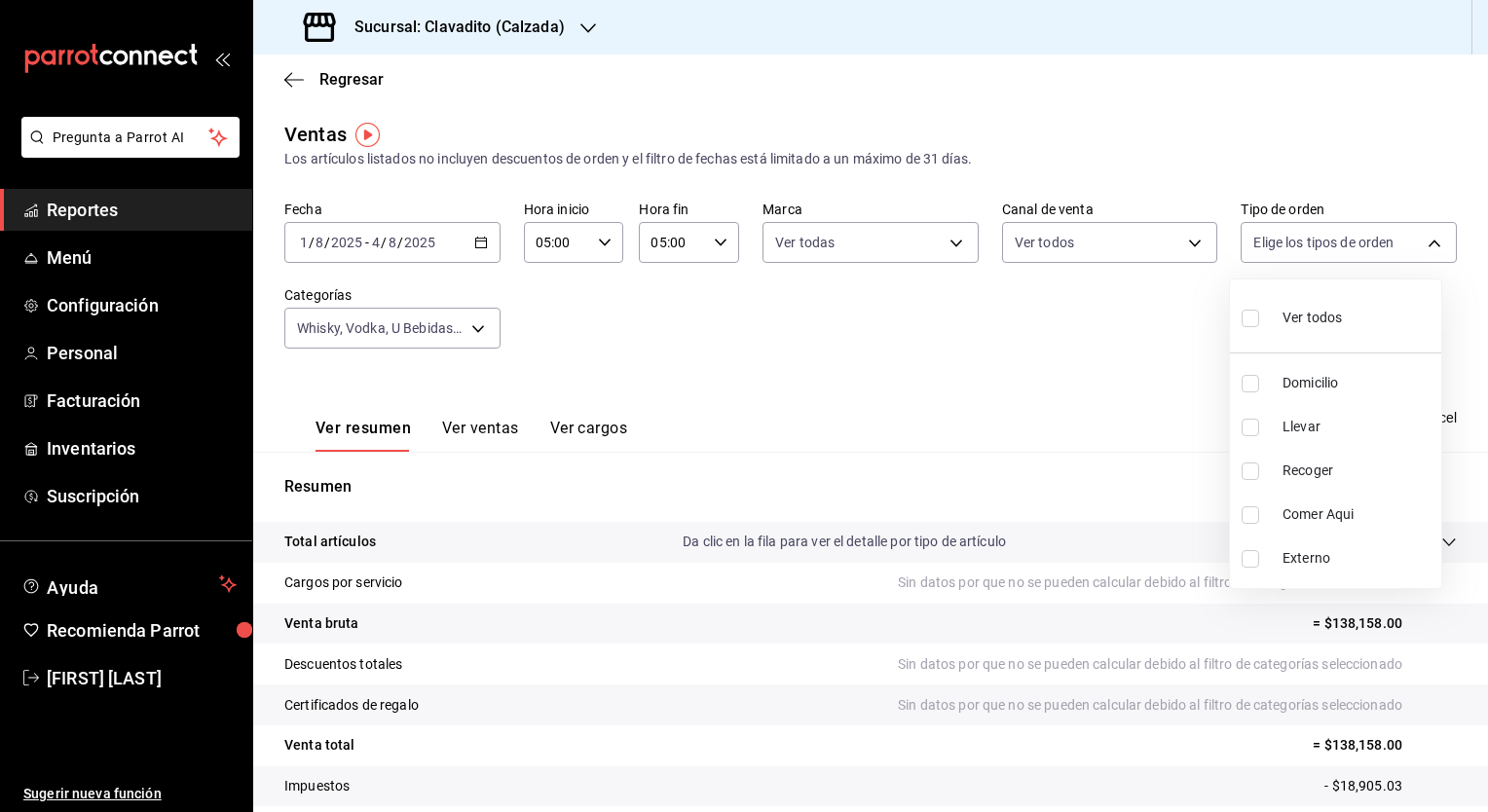 click at bounding box center [1250, 318] 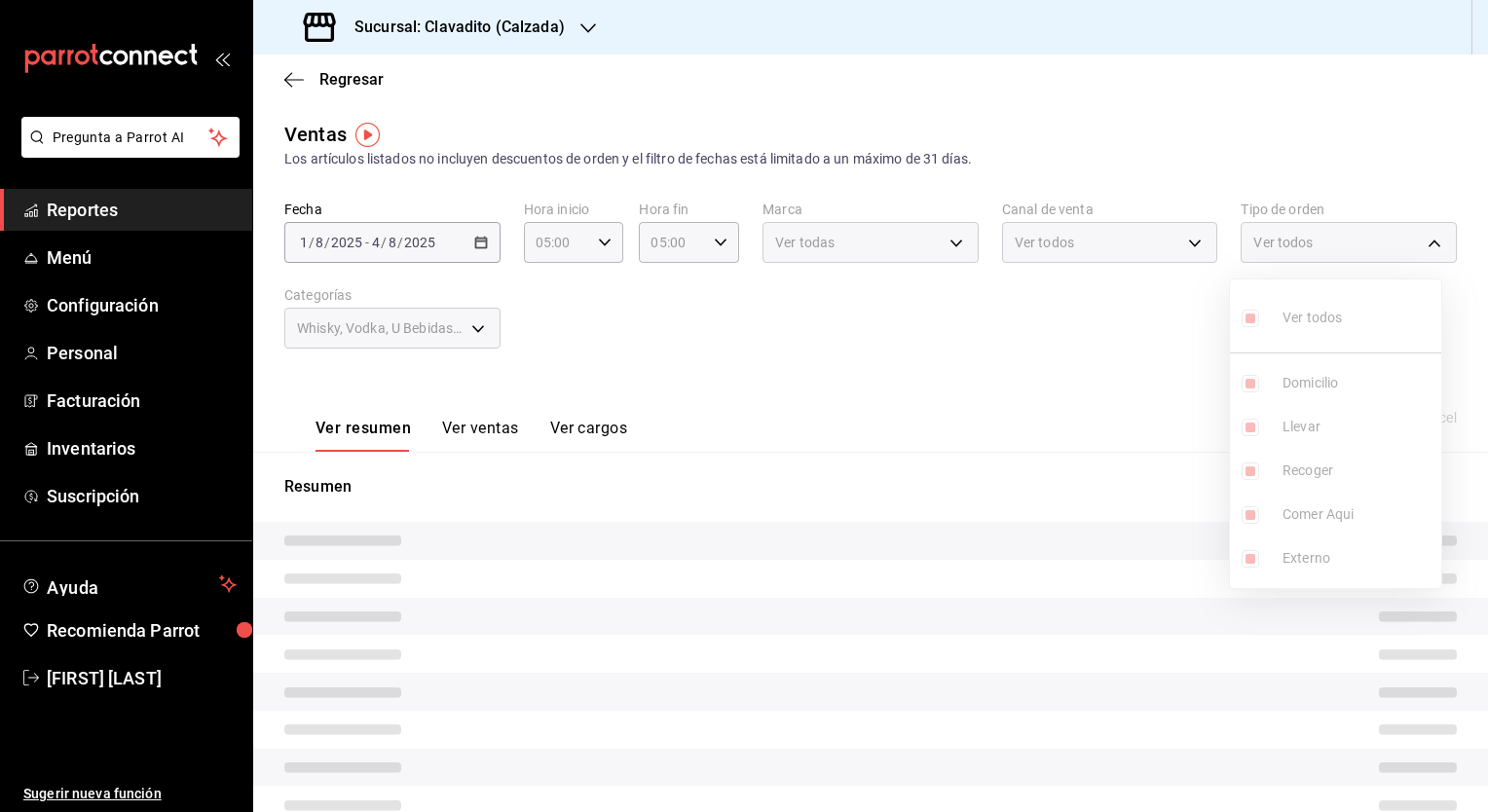click at bounding box center (744, 406) 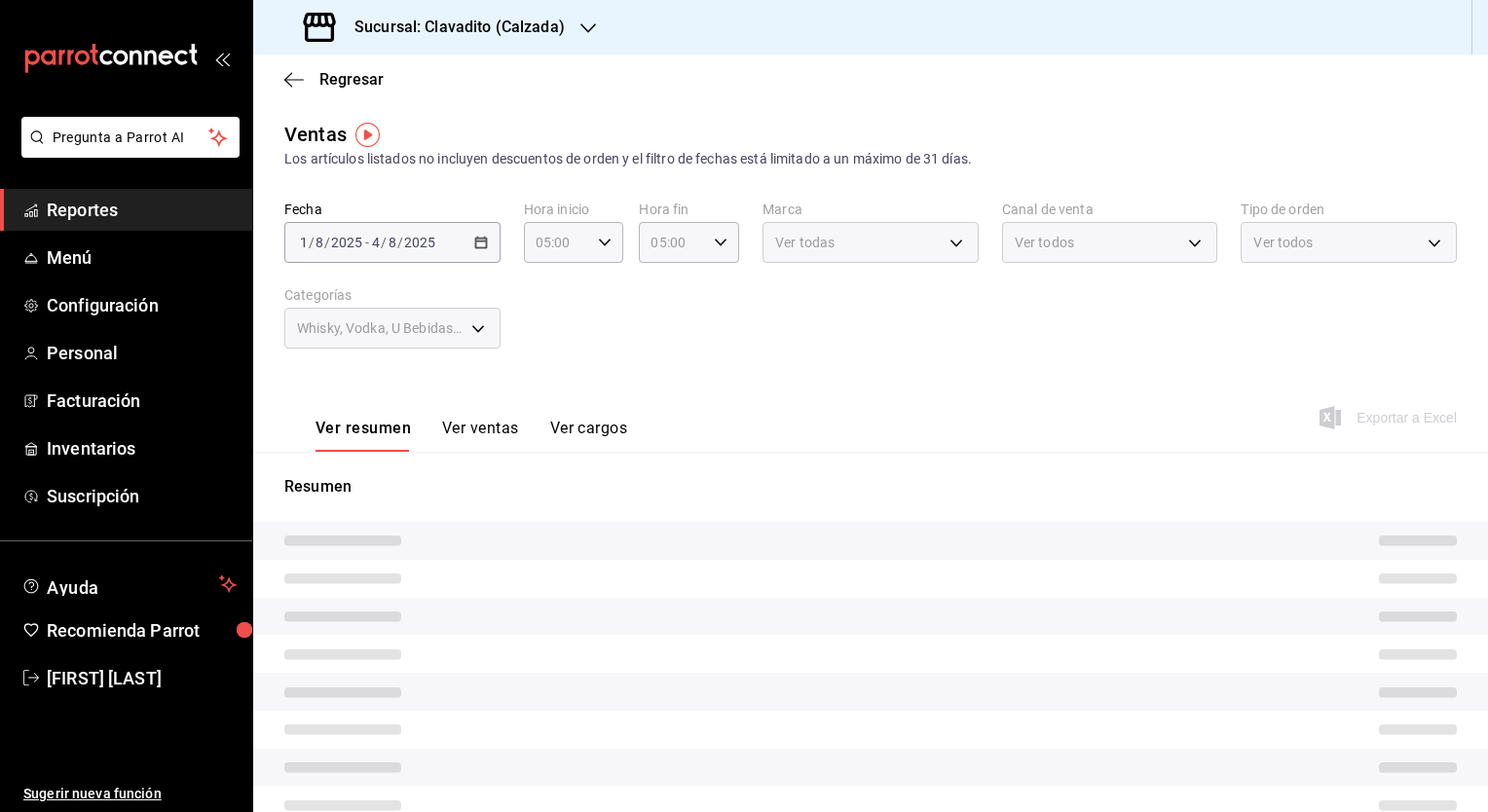 click at bounding box center (744, 406) 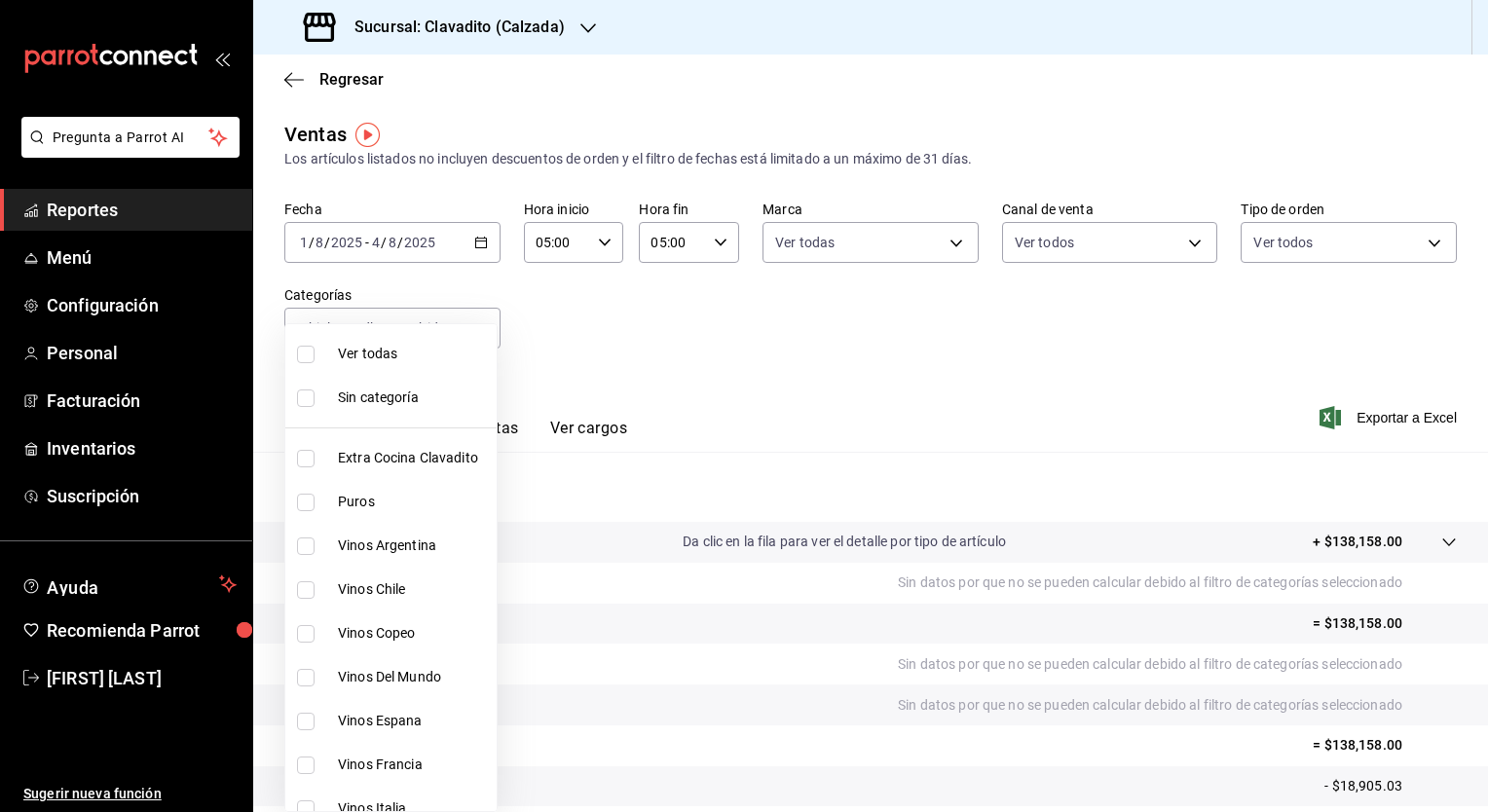 click on "Pregunta a Parrot AI Reportes   Menú   Configuración   Personal   Facturación   Inventarios   Suscripción   Ayuda Recomienda Parrot   [FIRST] [LAST]   Sugerir nueva función   Sucursal: Clavadito (Calzada) Regresar Ventas Los artículos listados no incluyen descuentos de orden y el filtro de fechas está limitado a un máximo de 31 días. Fecha [DATE] [DATE] - [DATE] Hora inicio 05:00 Hora inicio Hora fin 05:00 Hora fin Marca Ver todas [UUID] Canal de venta Ver todos PARROT,UBER_EATS,RAPPI,DIDI_FOOD,ONLINE Tipo de orden Ver todos [UUID],[UUID],[UUID],[UUID],[UUID] Categorías Ver resumen Ver ventas Ver cargos Exportar a Excel Resumen Total artículos Da clic en la fila para ver el detalle por tipo de artículo + $138,158.00 Cargos por servicio  Sin datos por que no se pueden calcular debido al filtro de categorías seleccionado" at bounding box center [744, 406] 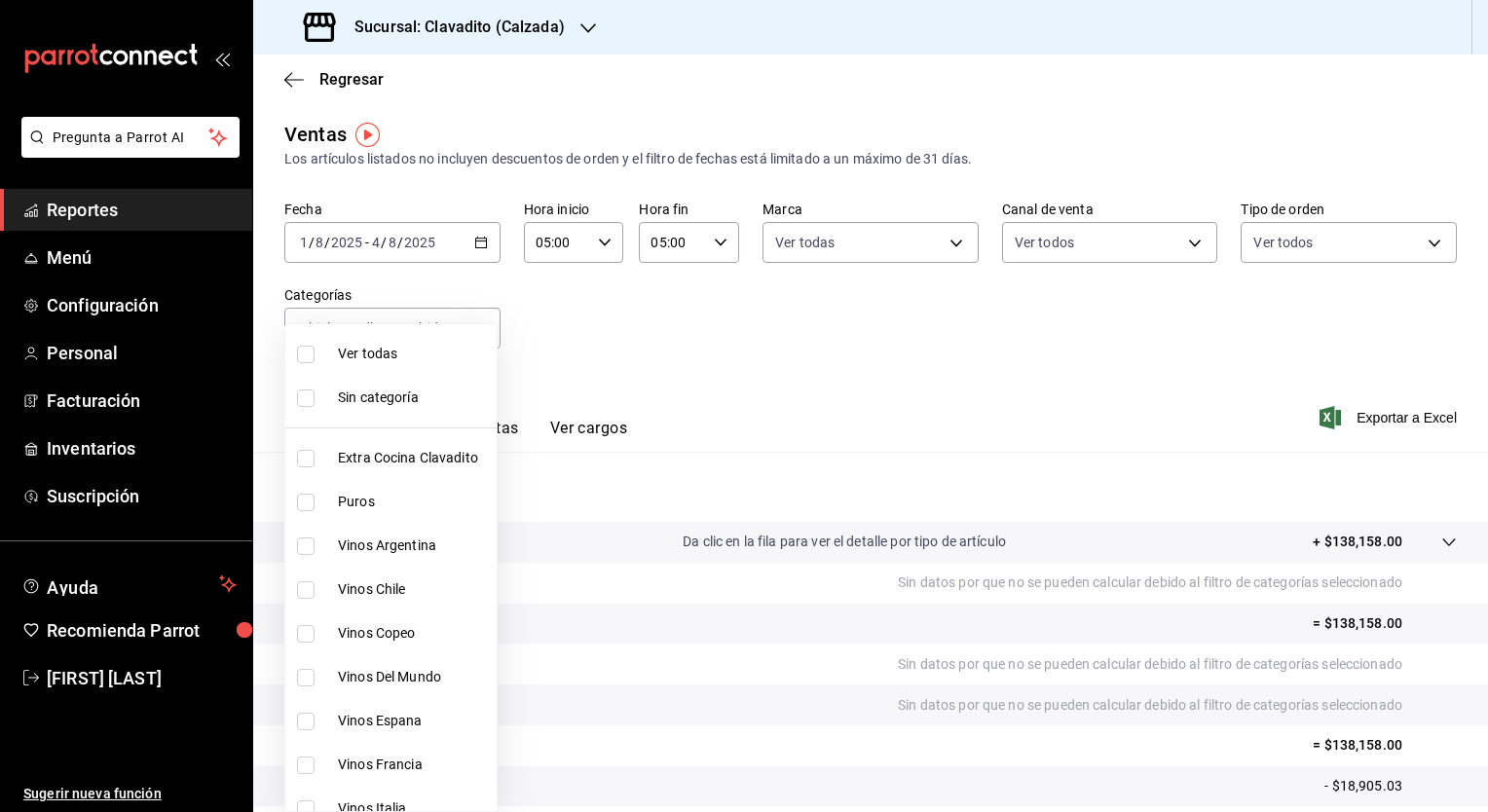 click at bounding box center (306, 354) 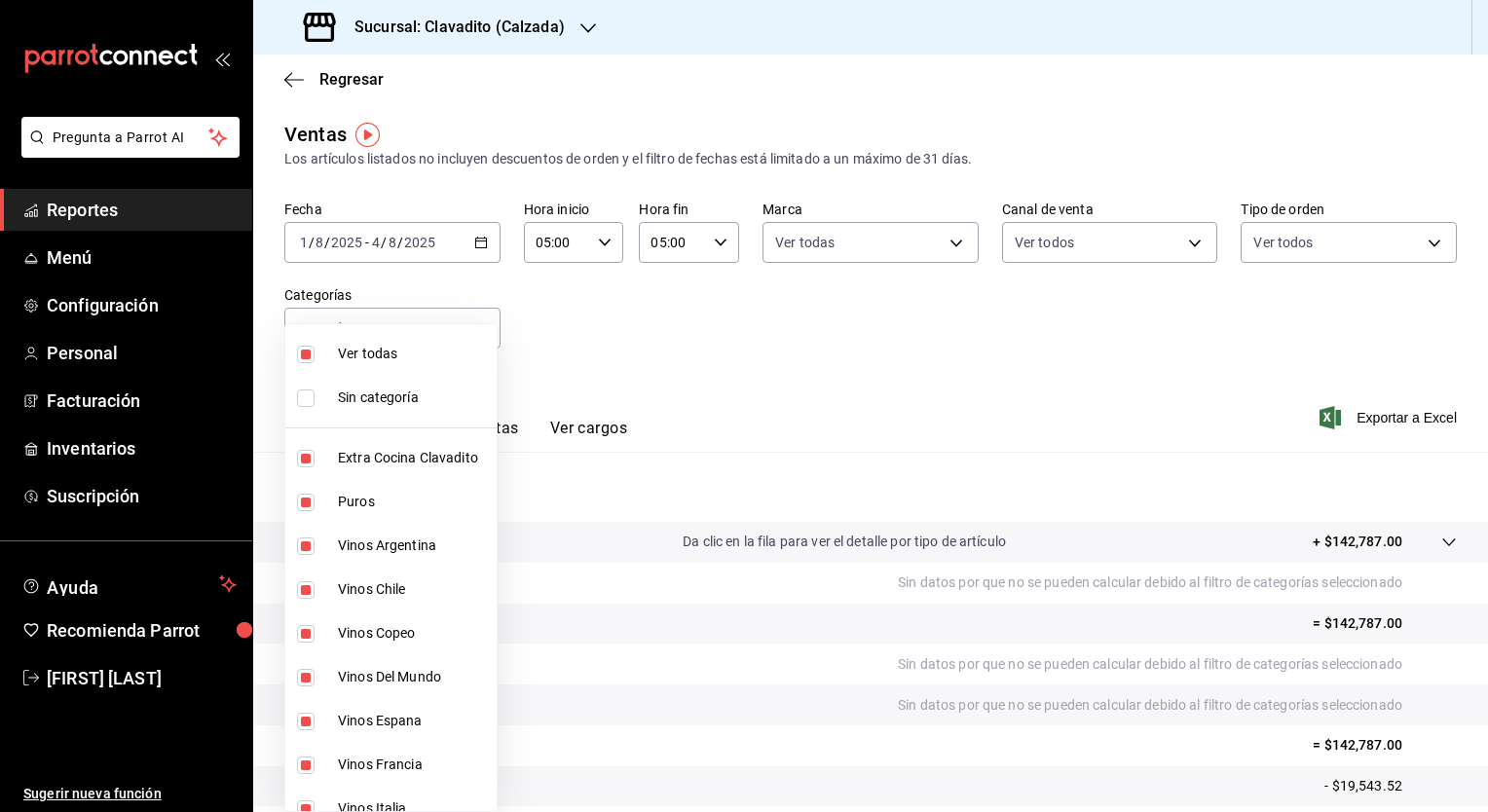 click at bounding box center (744, 406) 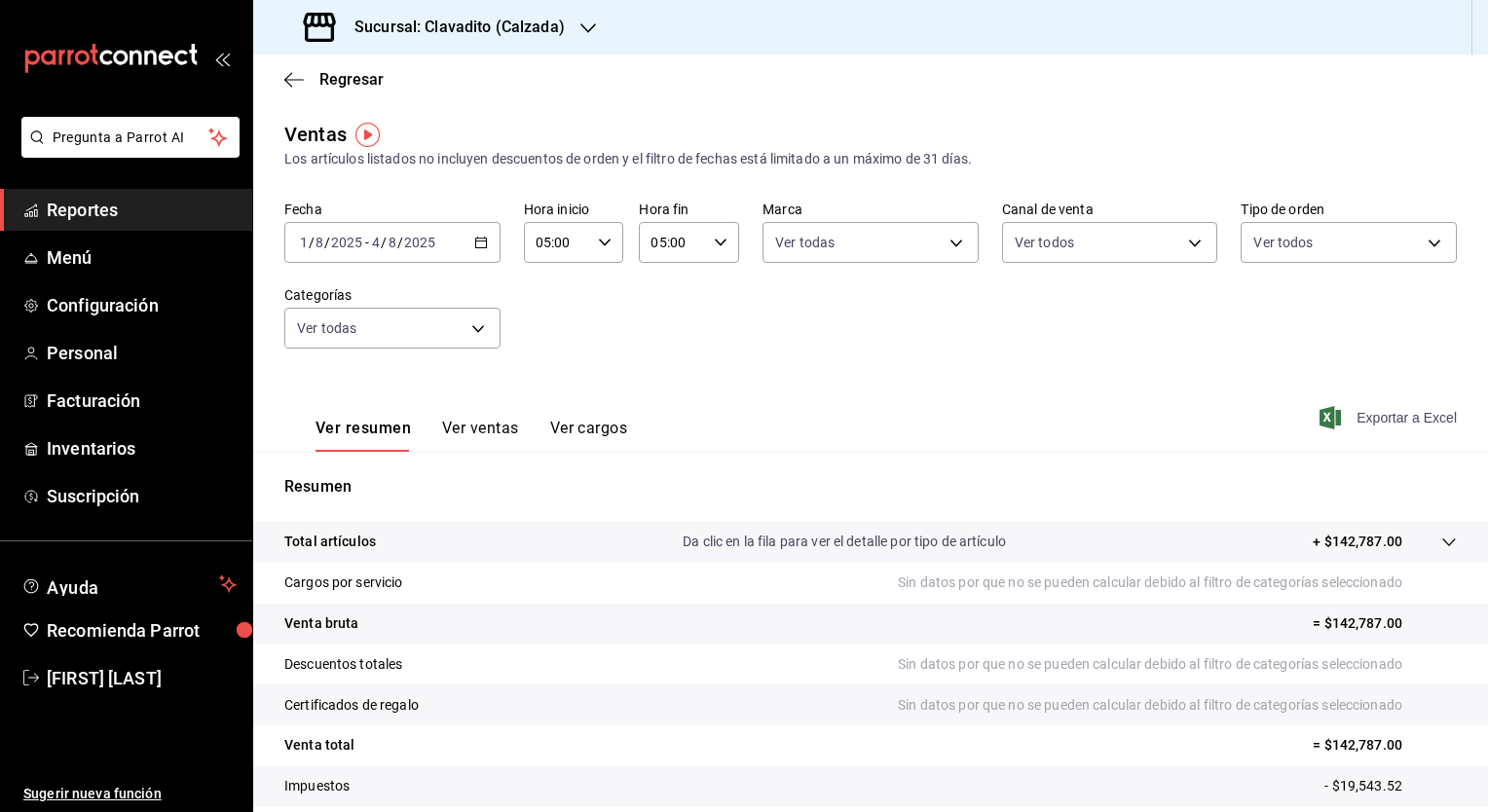 click on "Exportar a Excel" at bounding box center (1390, 418) 